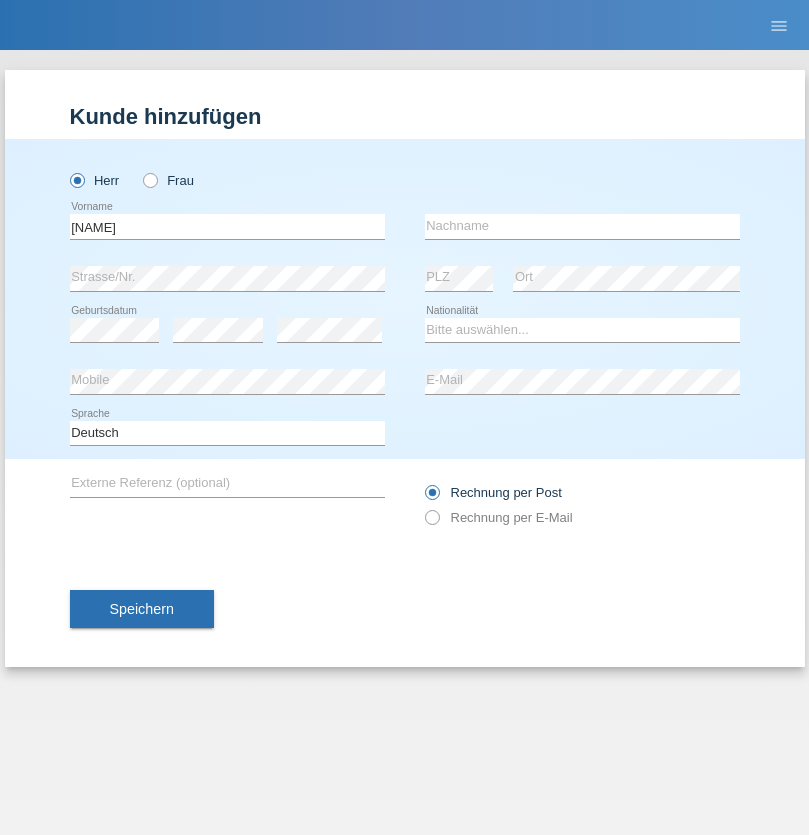 scroll, scrollTop: 0, scrollLeft: 0, axis: both 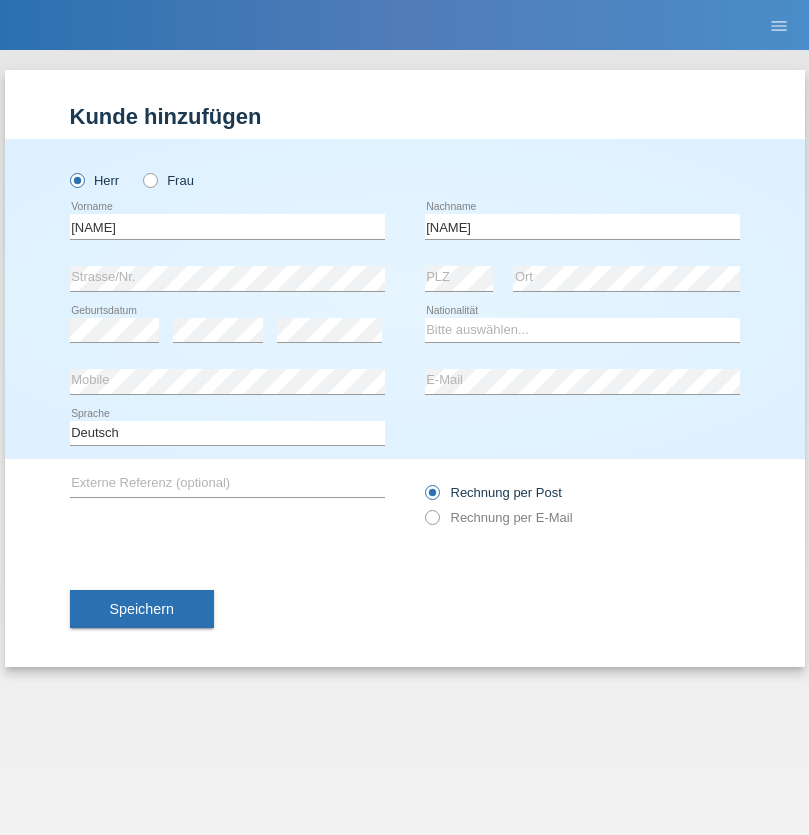 type on "[NAME]" 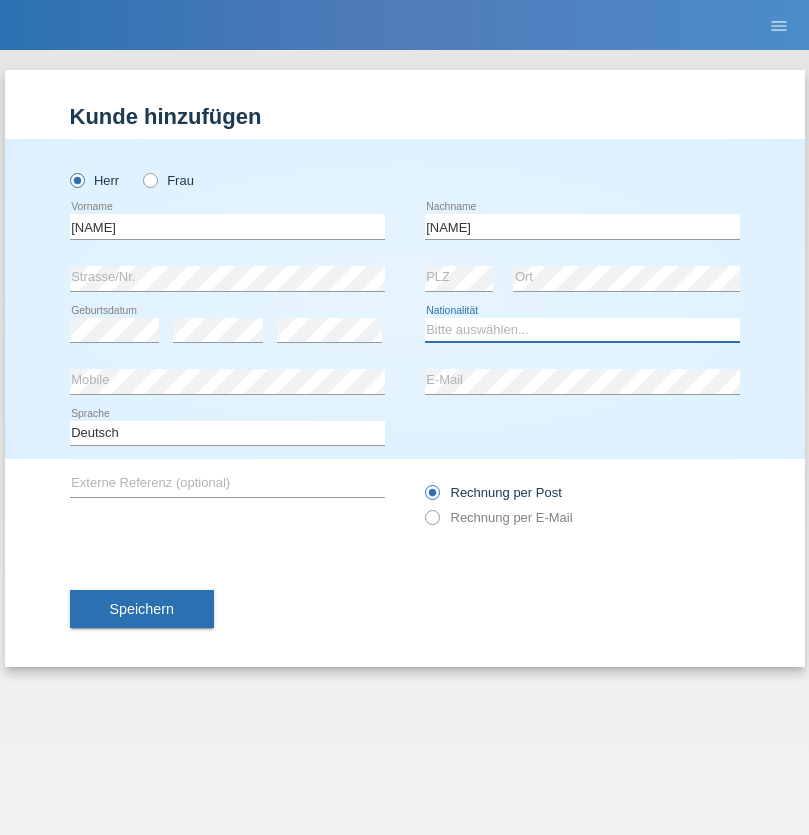 select on "IT" 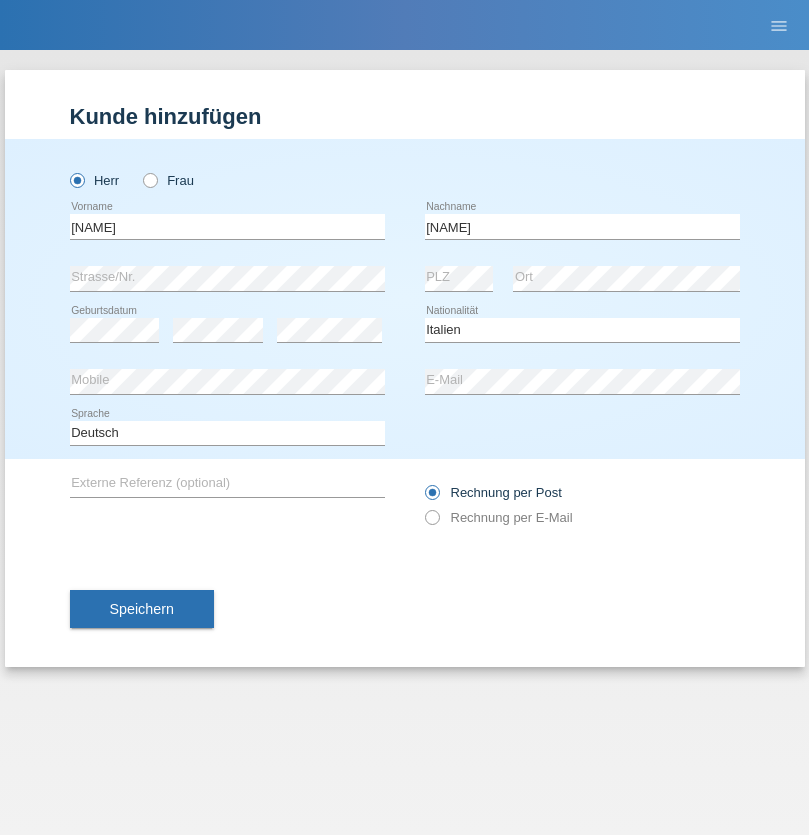 select on "C" 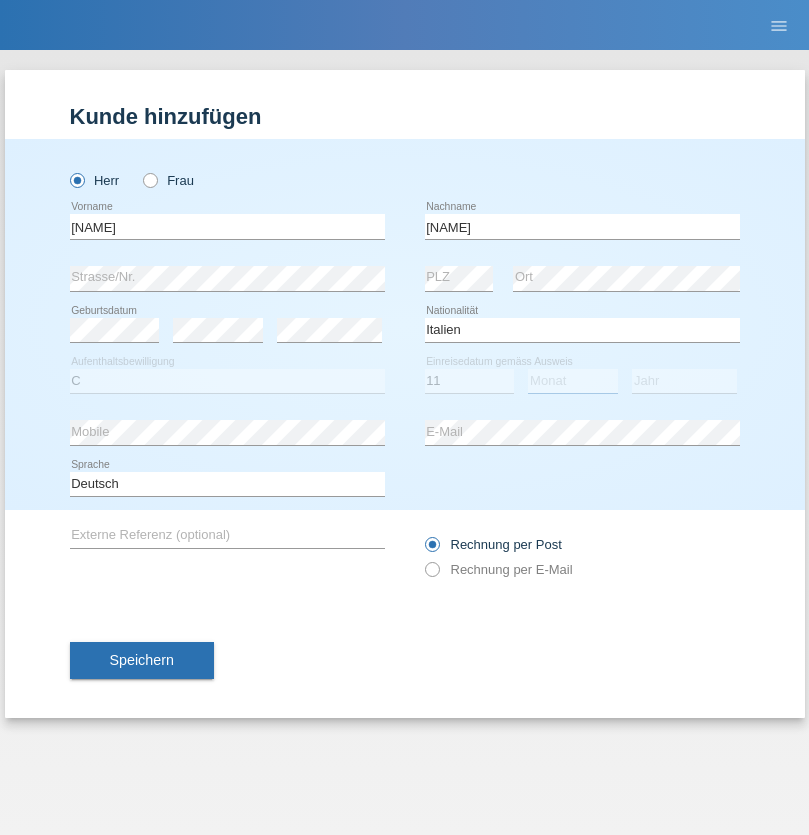 select on "01" 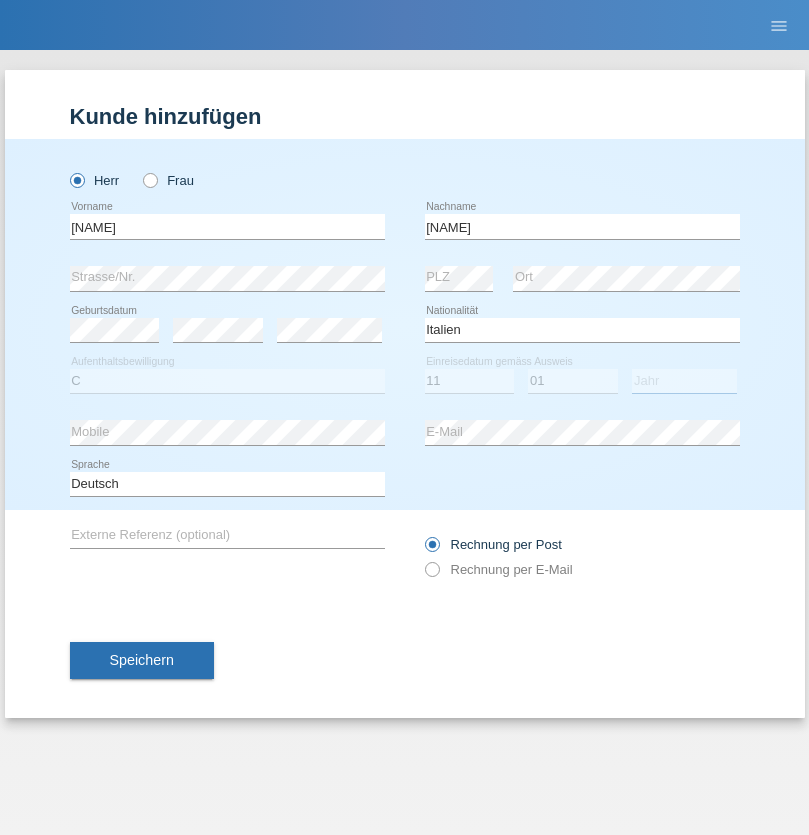 select on "2008" 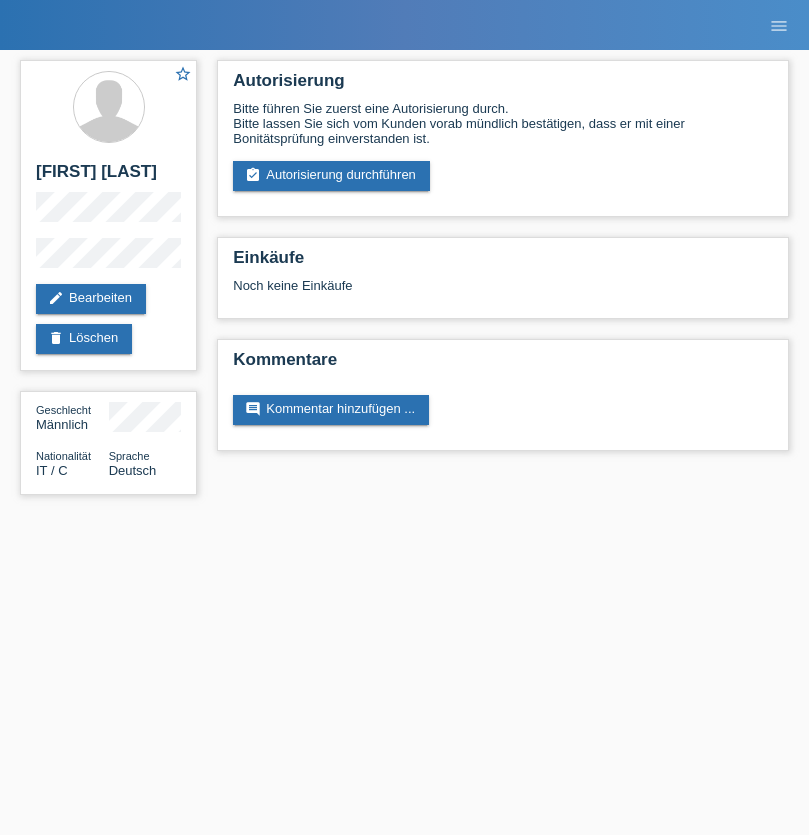 scroll, scrollTop: 0, scrollLeft: 0, axis: both 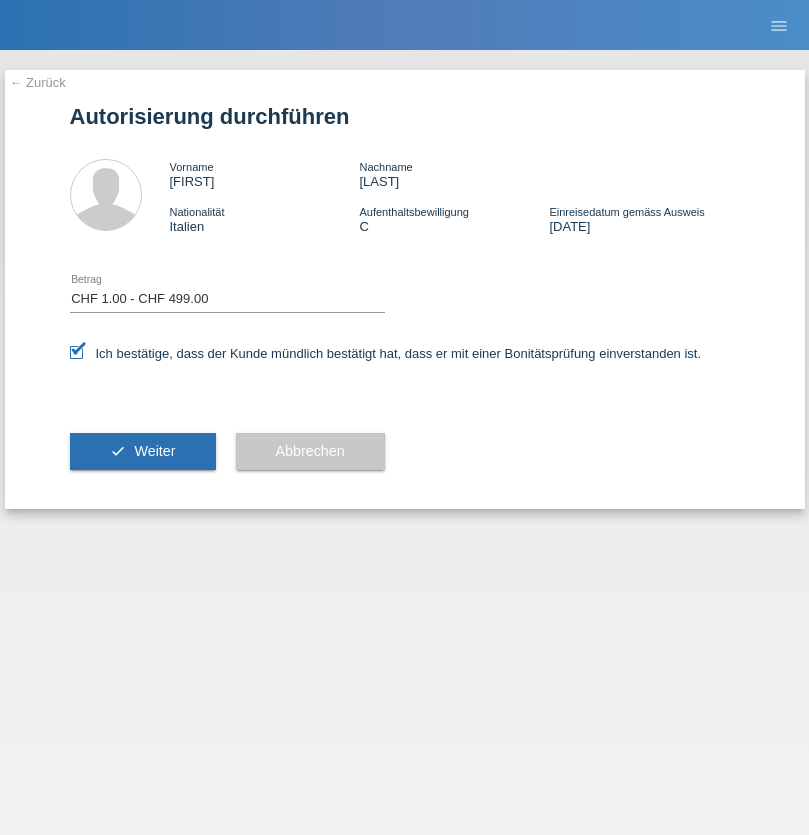select on "1" 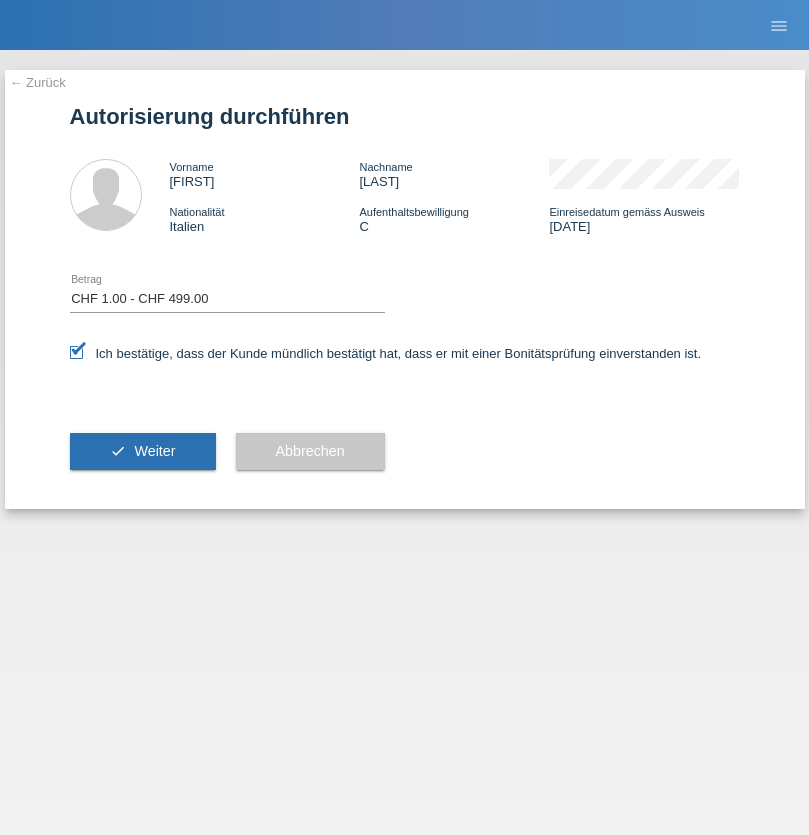 scroll, scrollTop: 0, scrollLeft: 0, axis: both 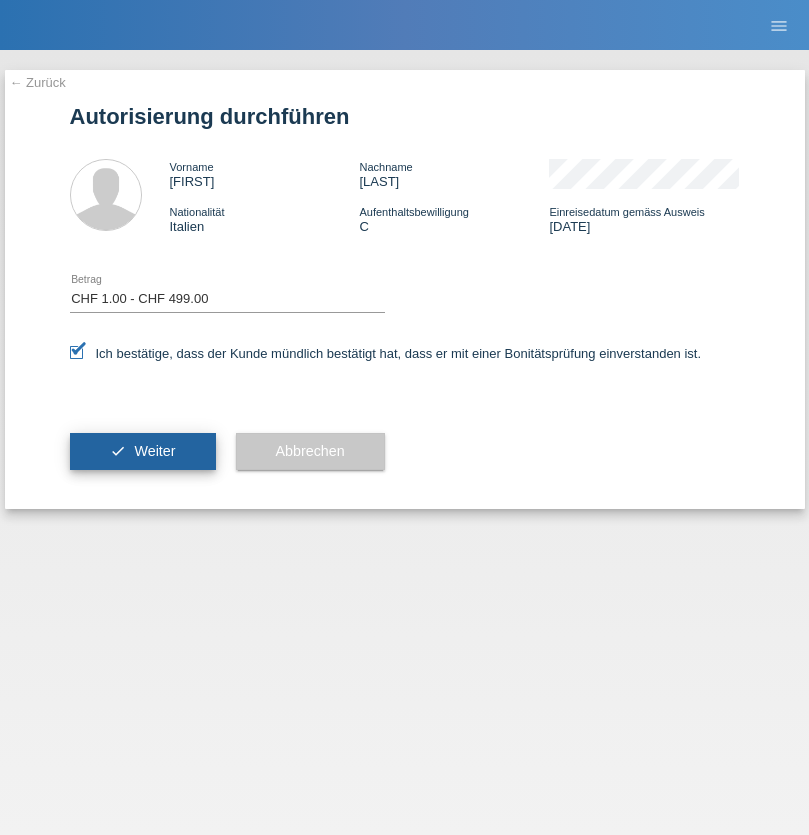 click on "Weiter" at bounding box center [154, 451] 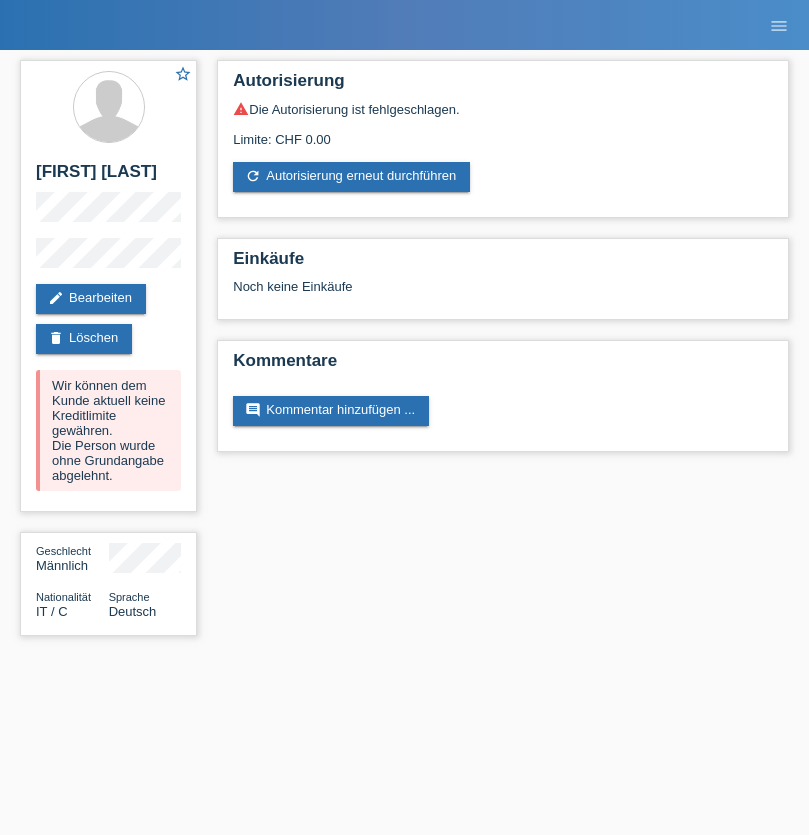 scroll, scrollTop: 0, scrollLeft: 0, axis: both 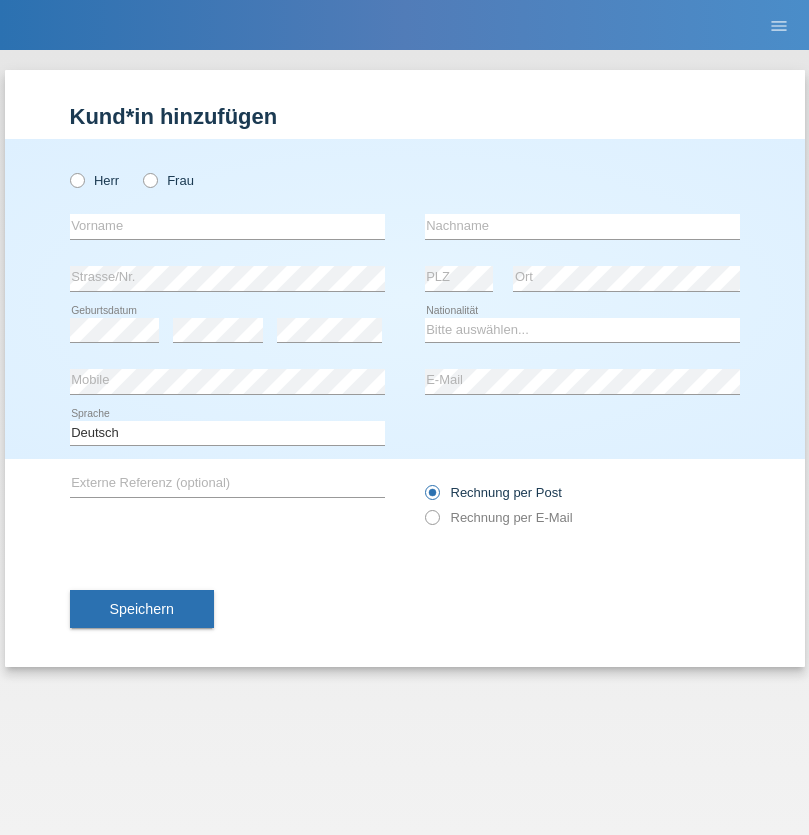 radio on "true" 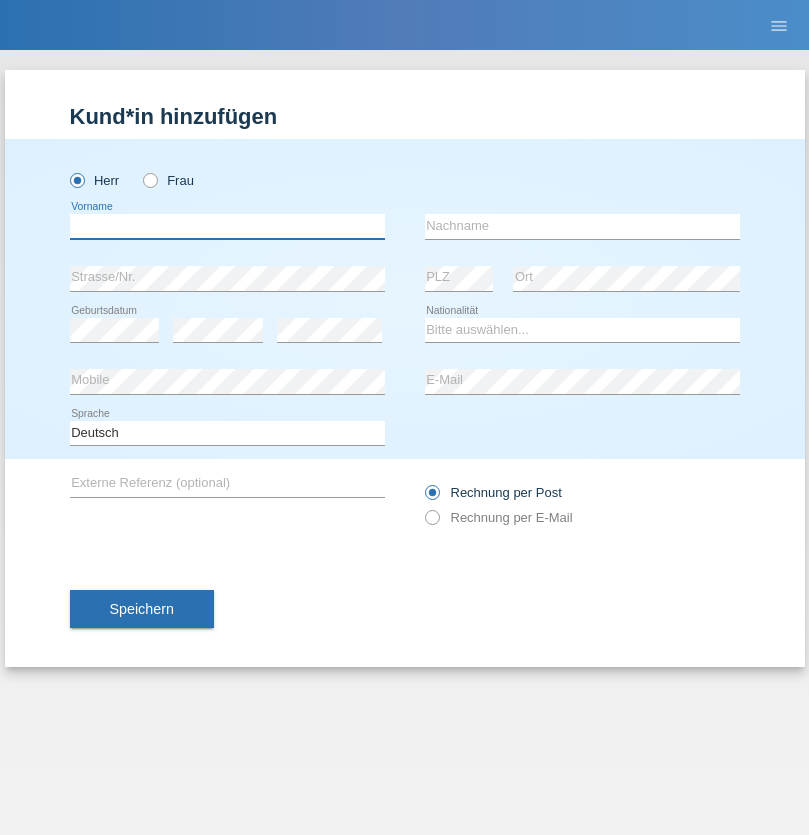 click at bounding box center [227, 226] 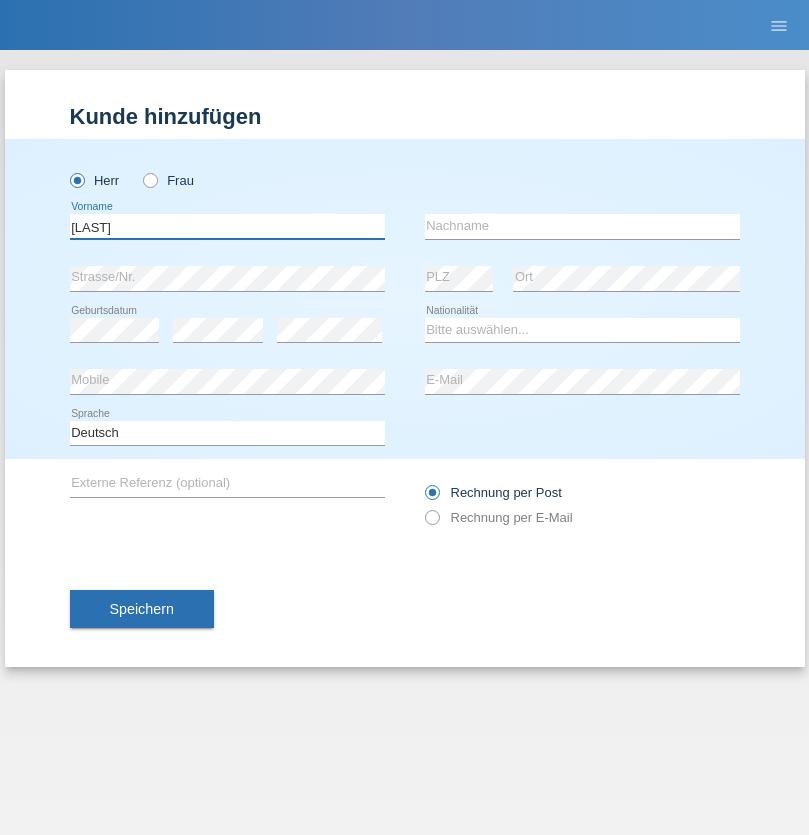 type on "[LAST]" 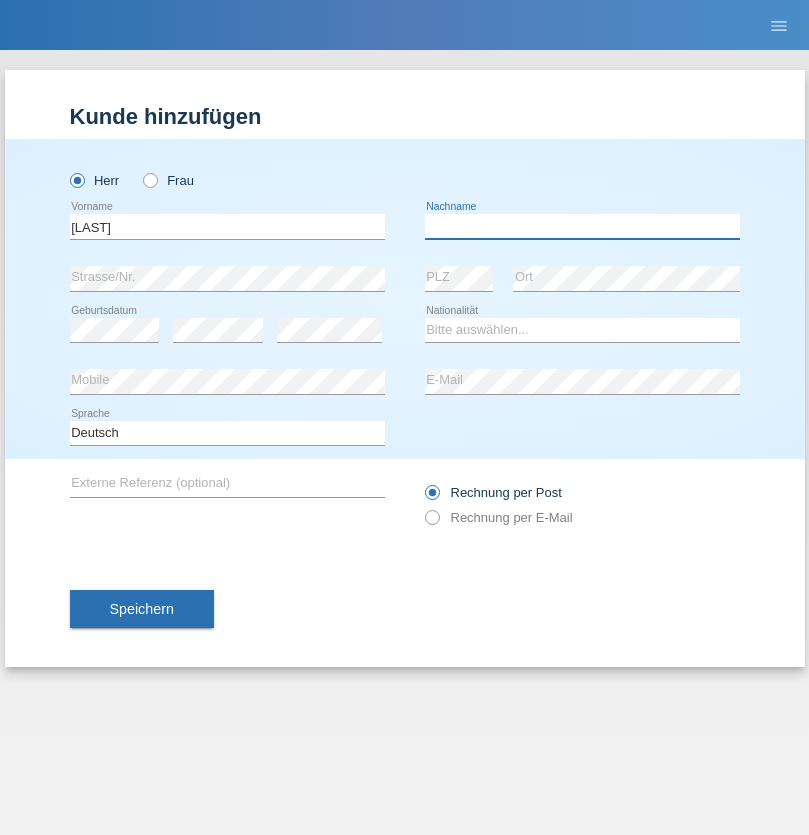 click at bounding box center (582, 226) 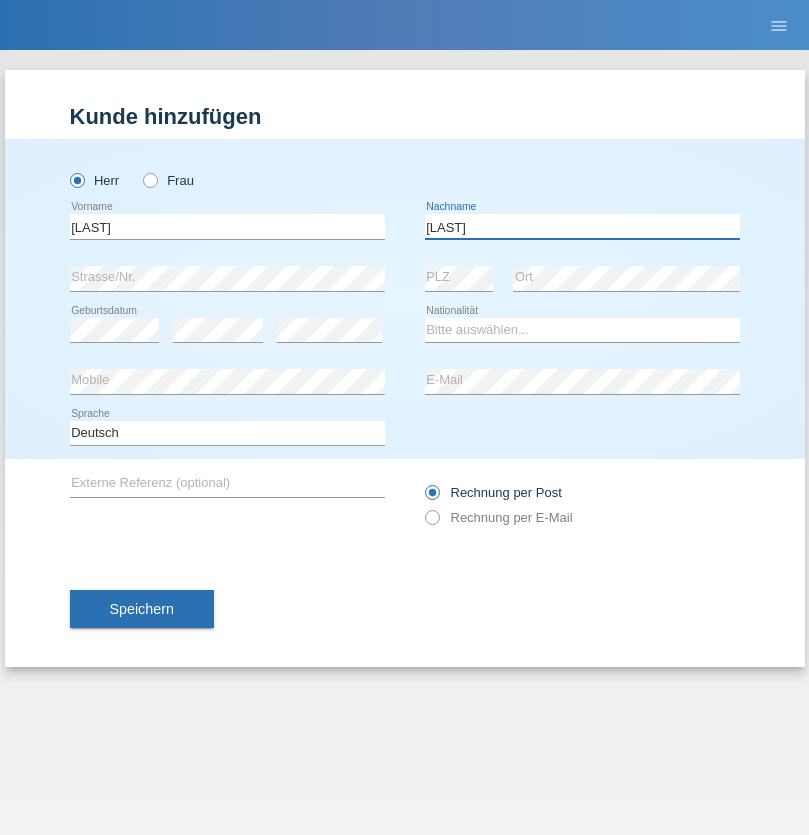 type on "[LAST]" 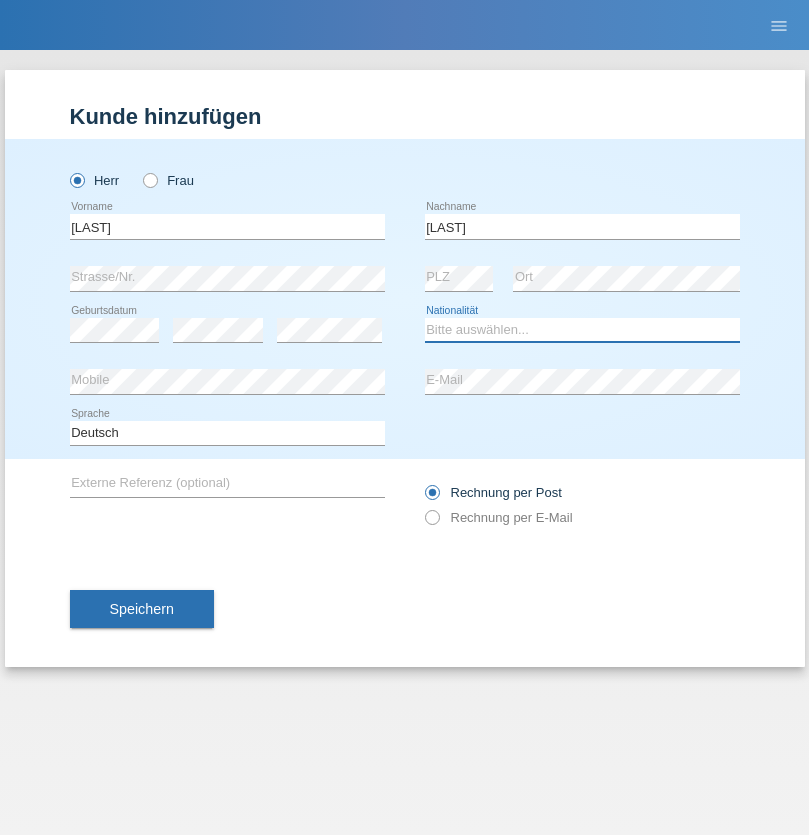 select on "XK" 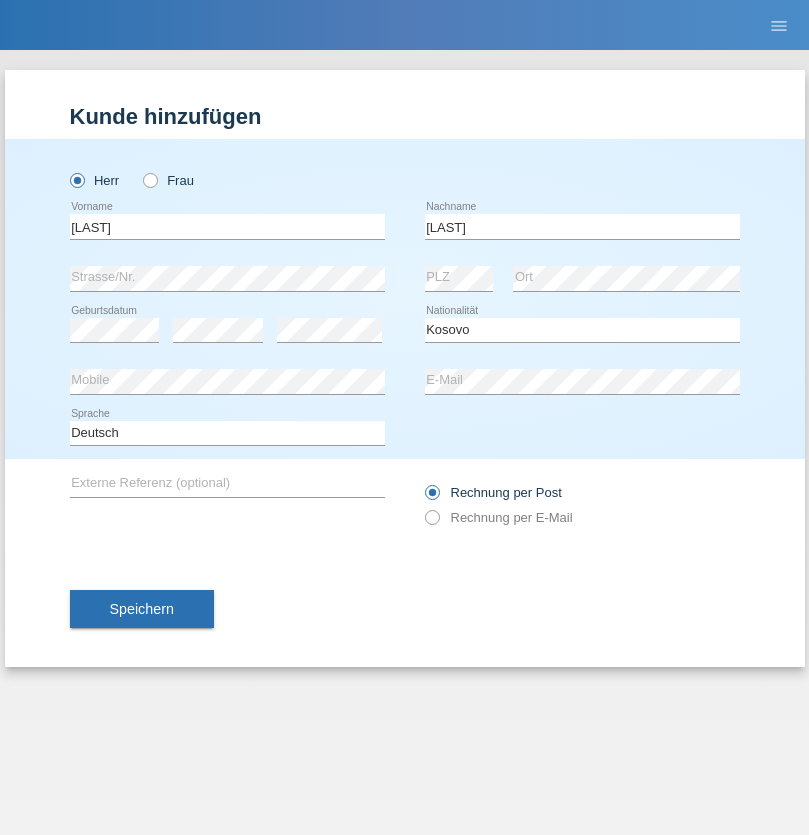select on "C" 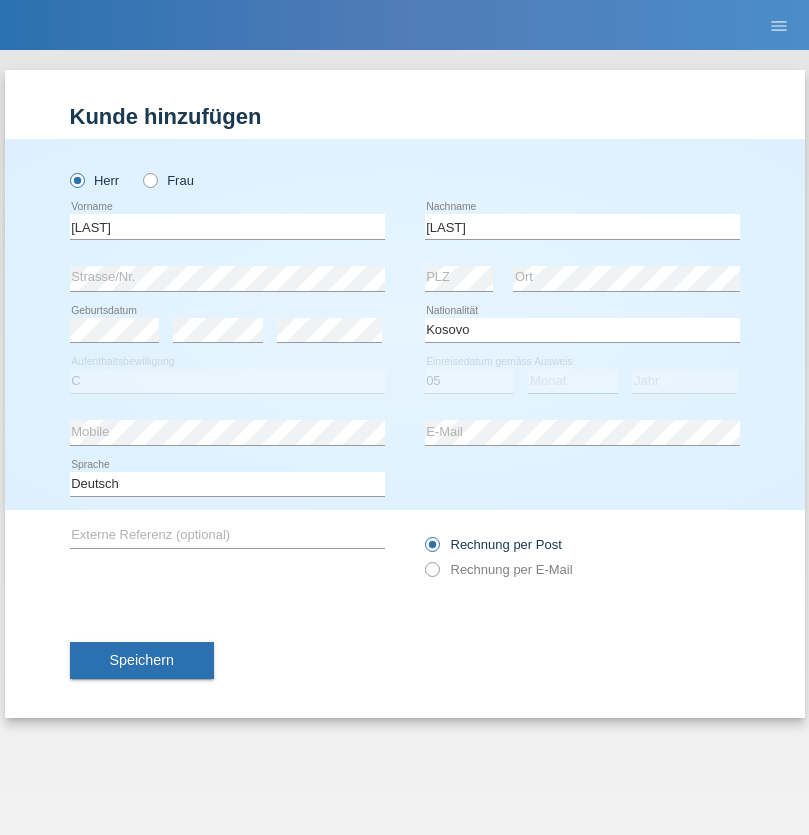 select on "08" 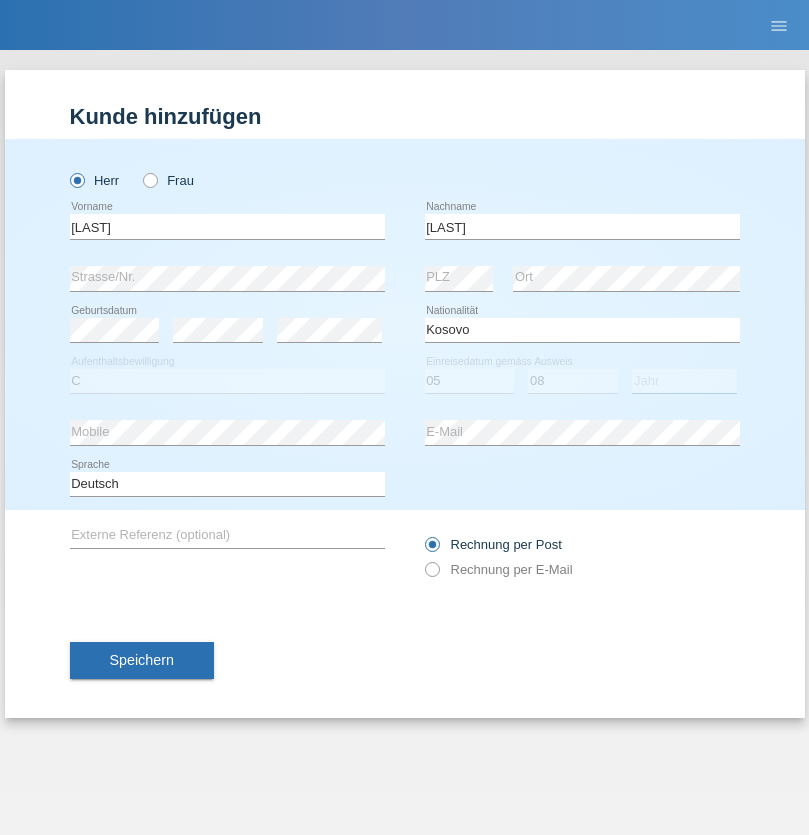 select on "1996" 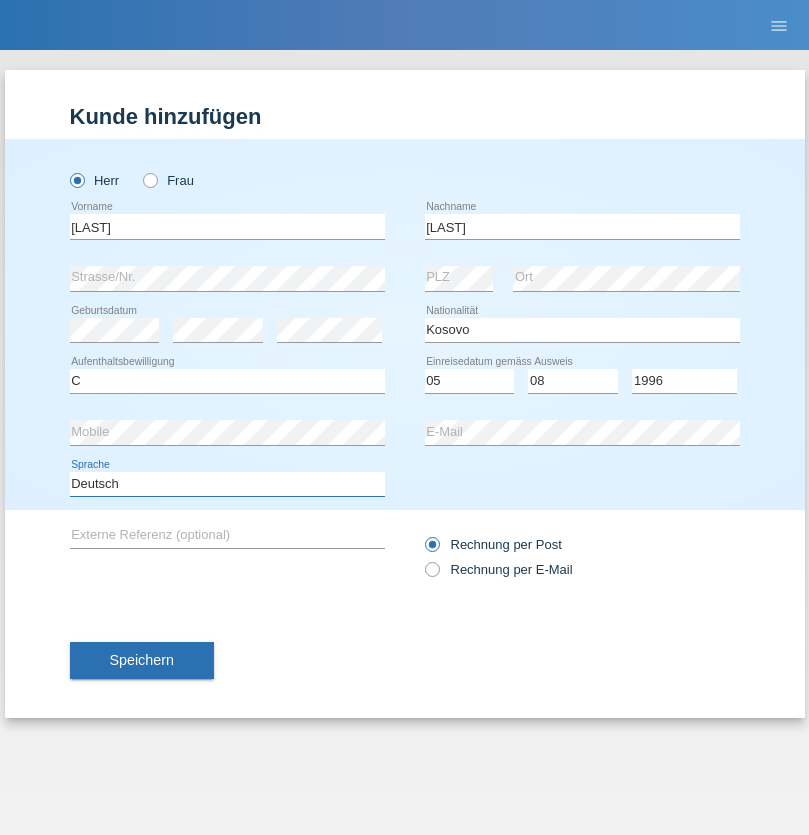 select on "en" 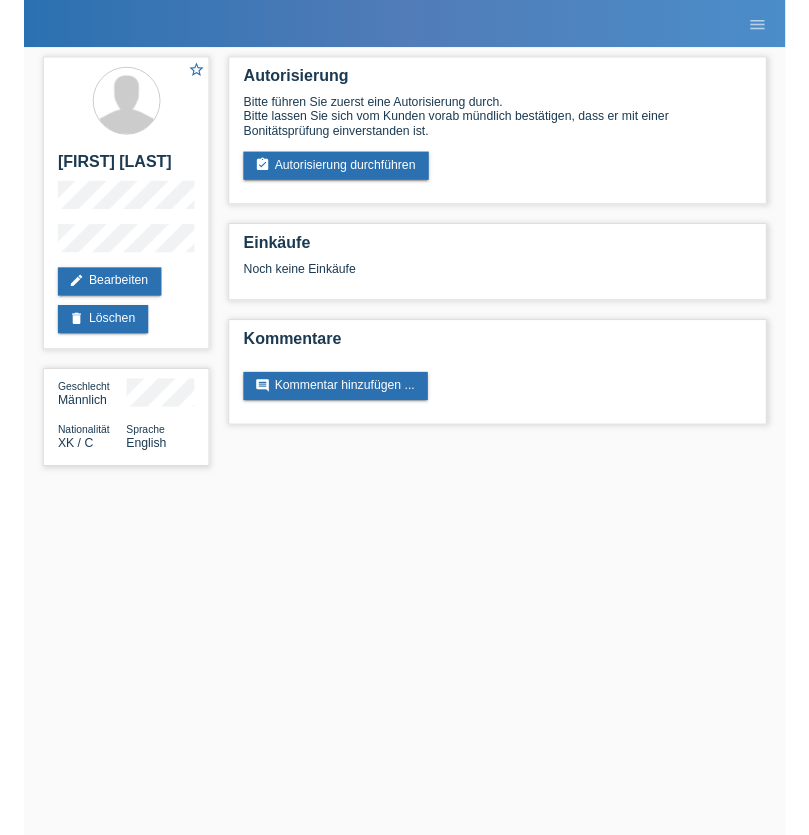 scroll, scrollTop: 0, scrollLeft: 0, axis: both 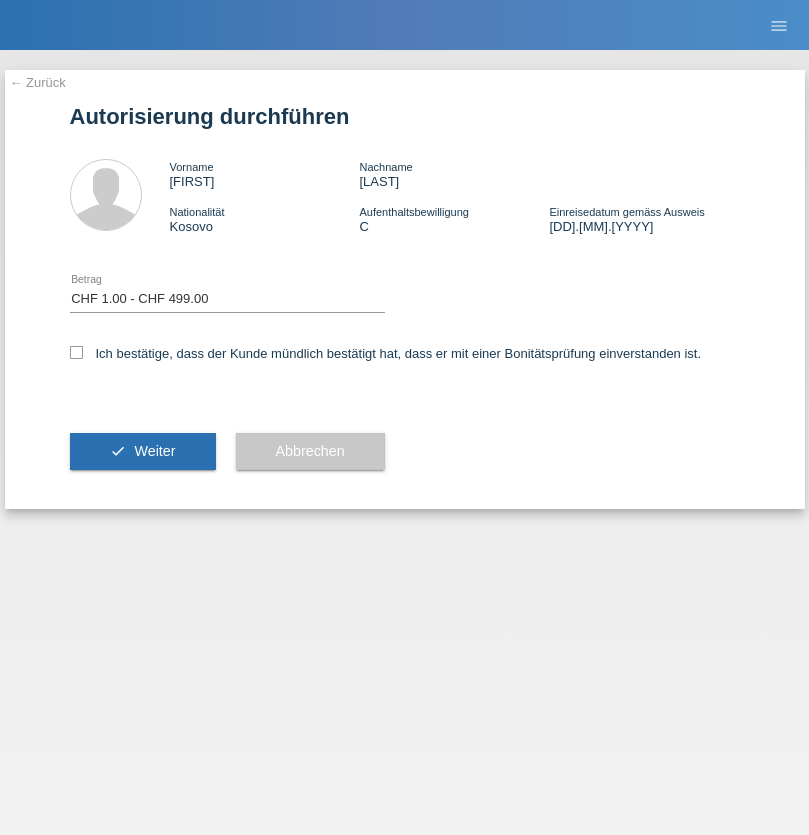 select on "1" 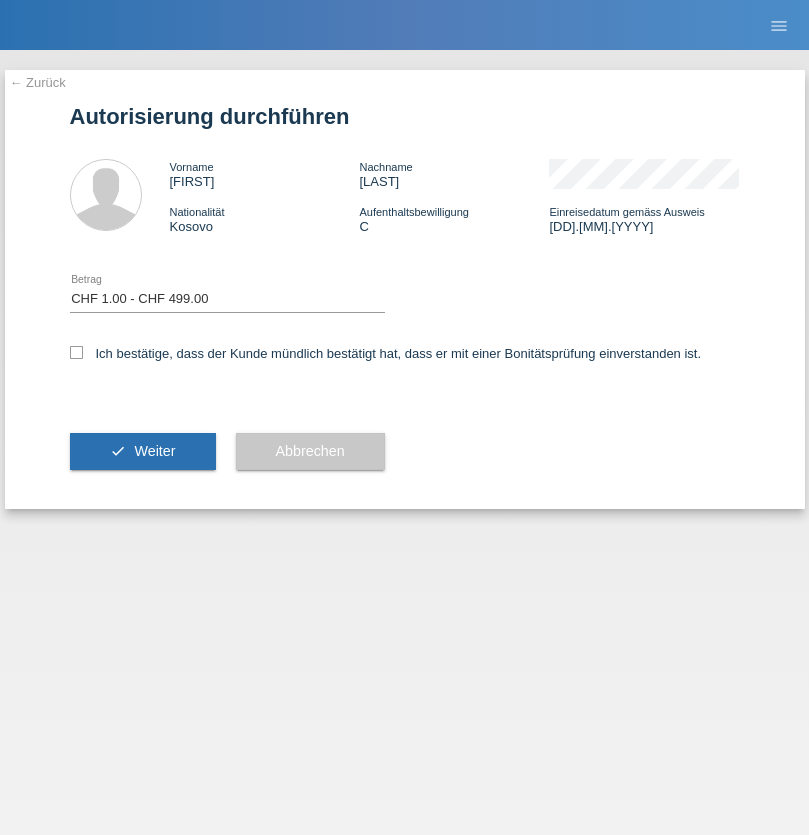 checkbox on "true" 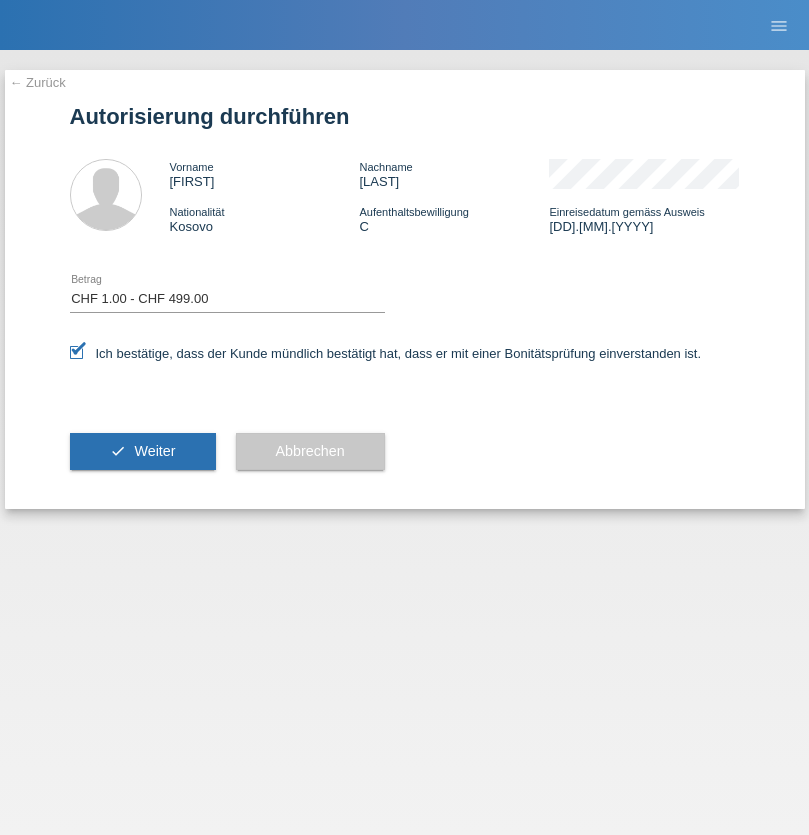 scroll, scrollTop: 0, scrollLeft: 0, axis: both 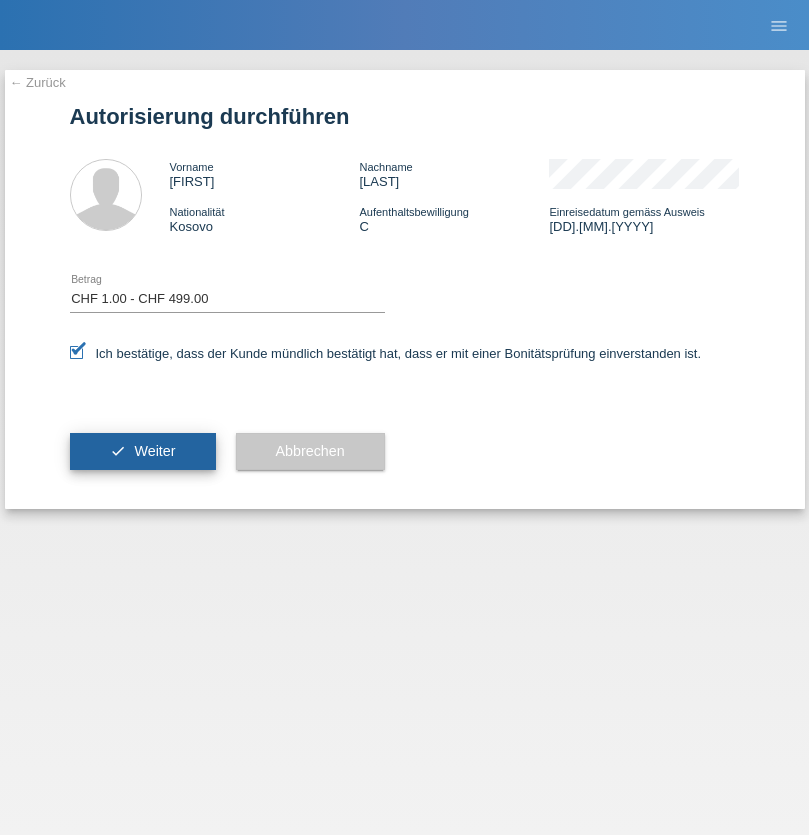 click on "Weiter" at bounding box center (154, 451) 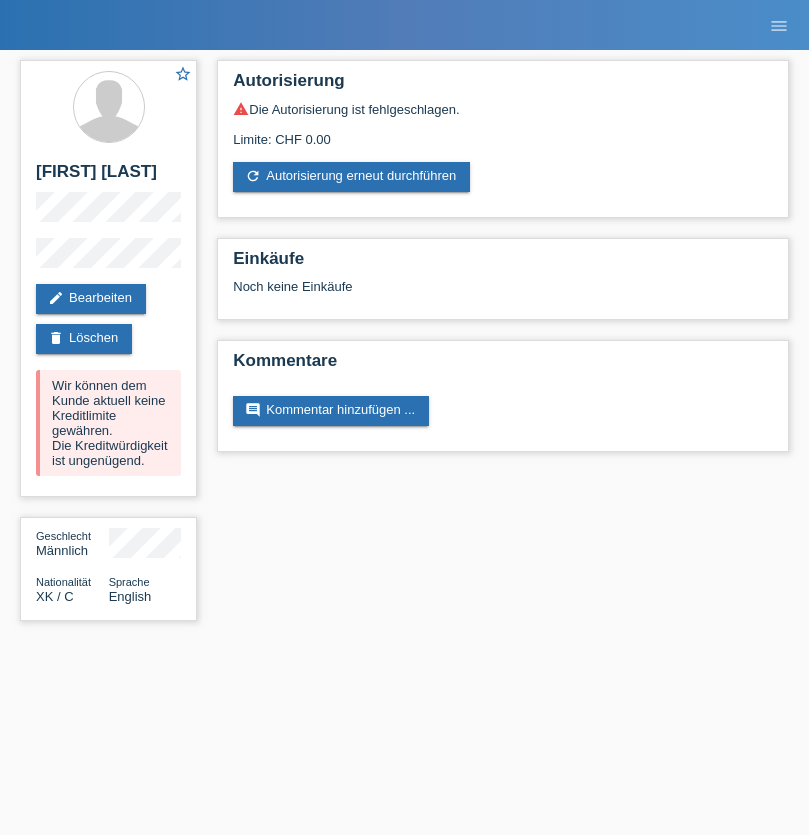 scroll, scrollTop: 0, scrollLeft: 0, axis: both 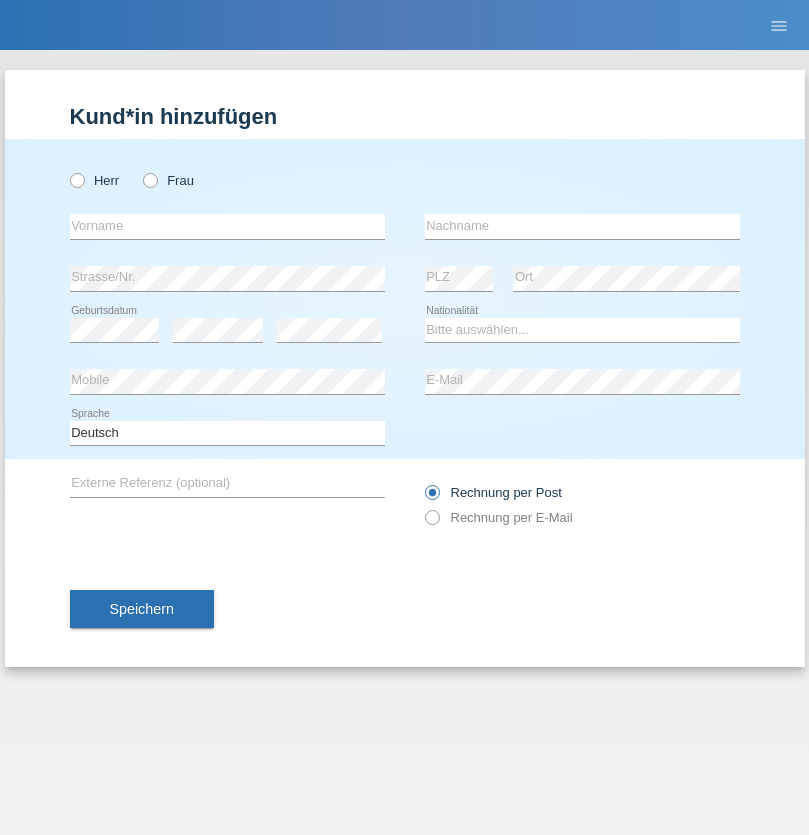 radio on "true" 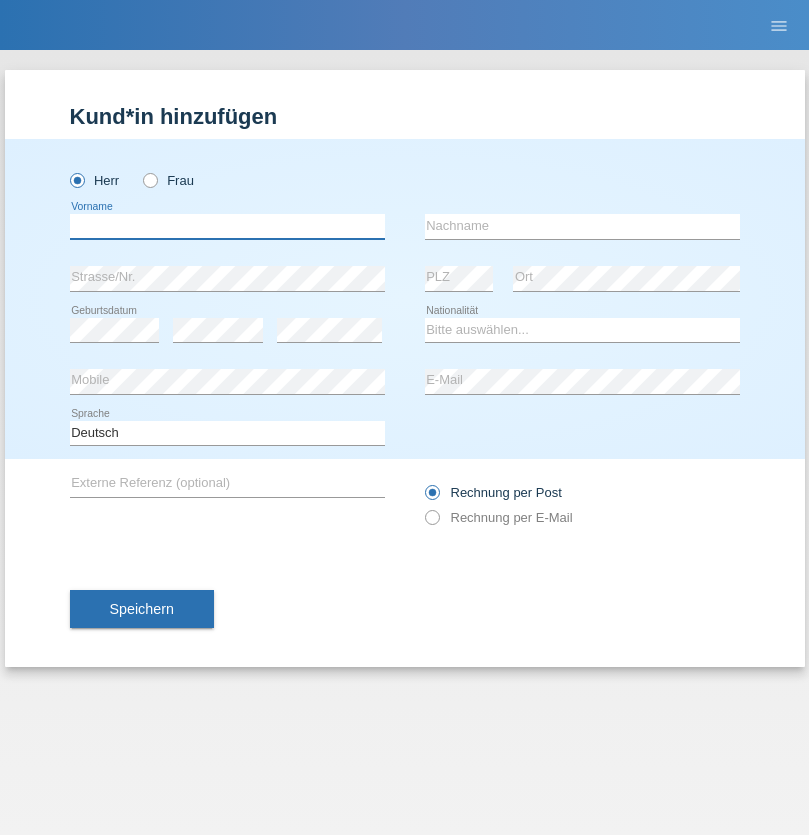 click at bounding box center (227, 226) 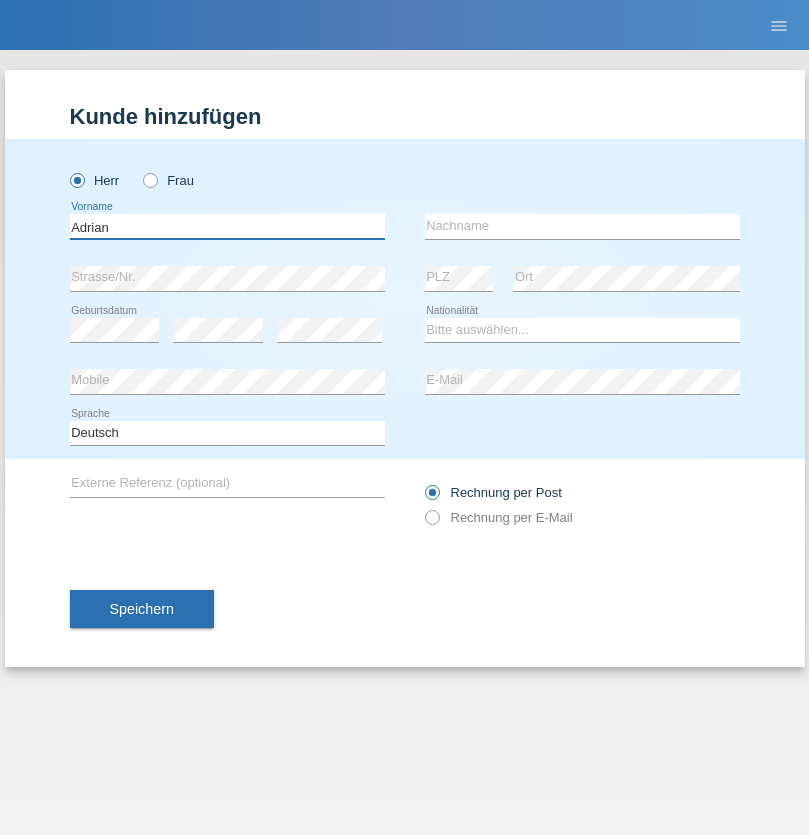 type on "Adrian" 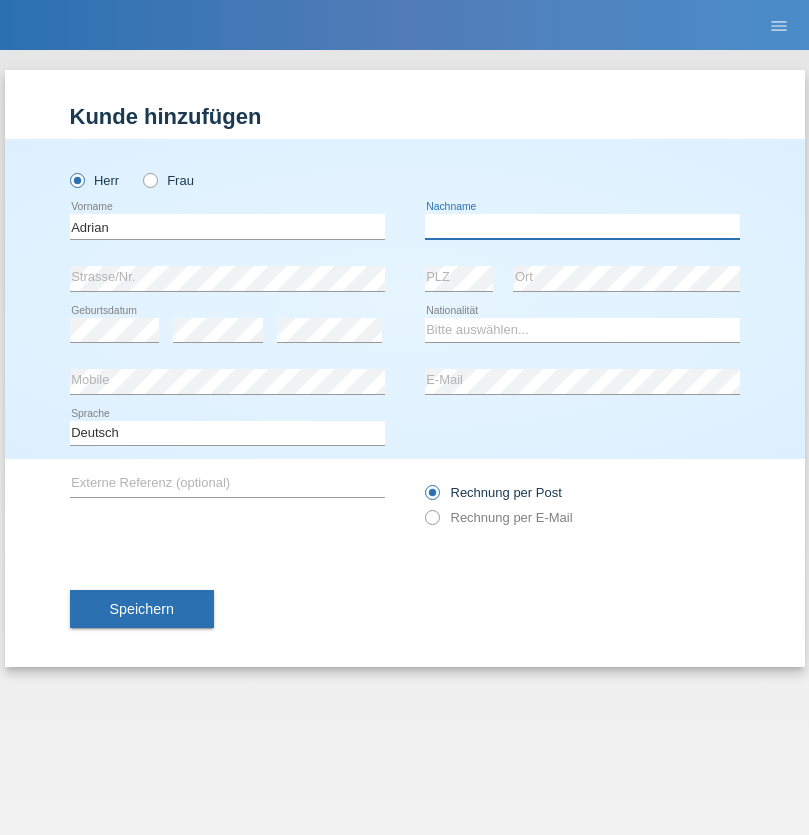click at bounding box center (582, 226) 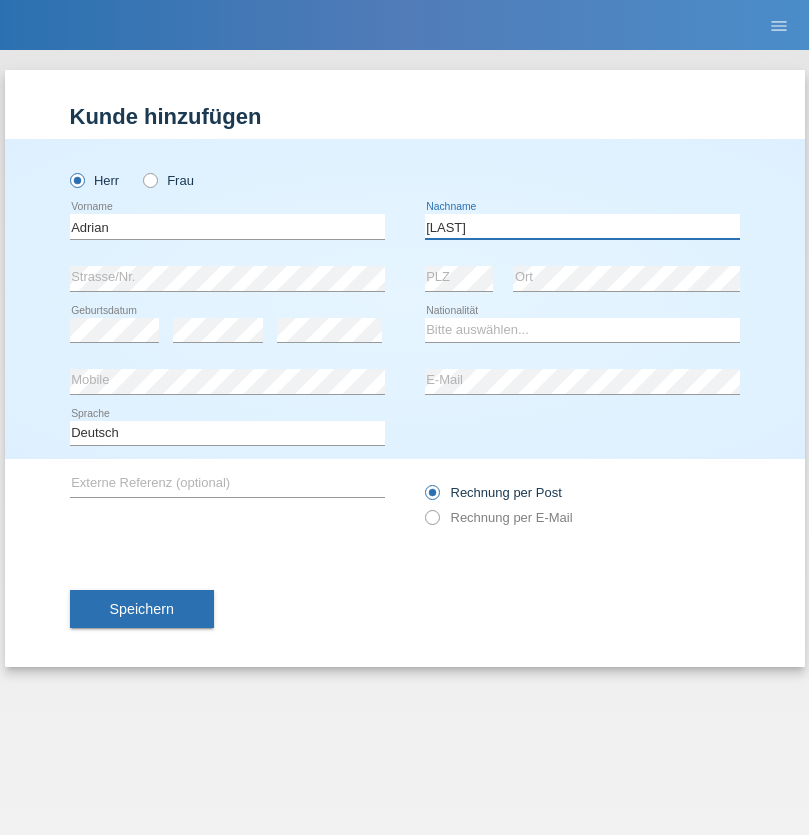 type on "Kastenmeier" 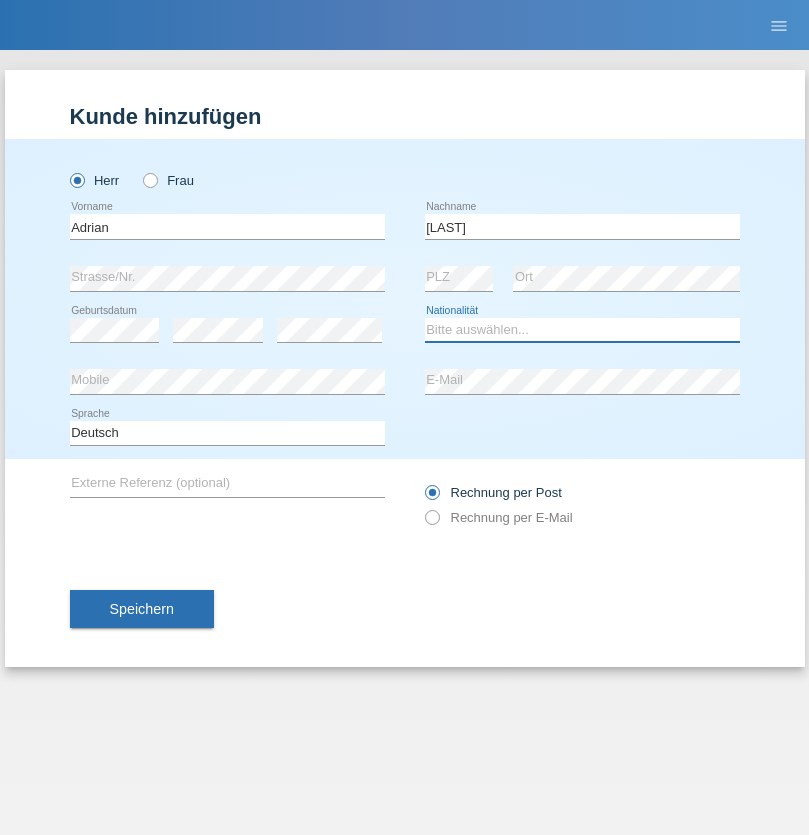 select on "DE" 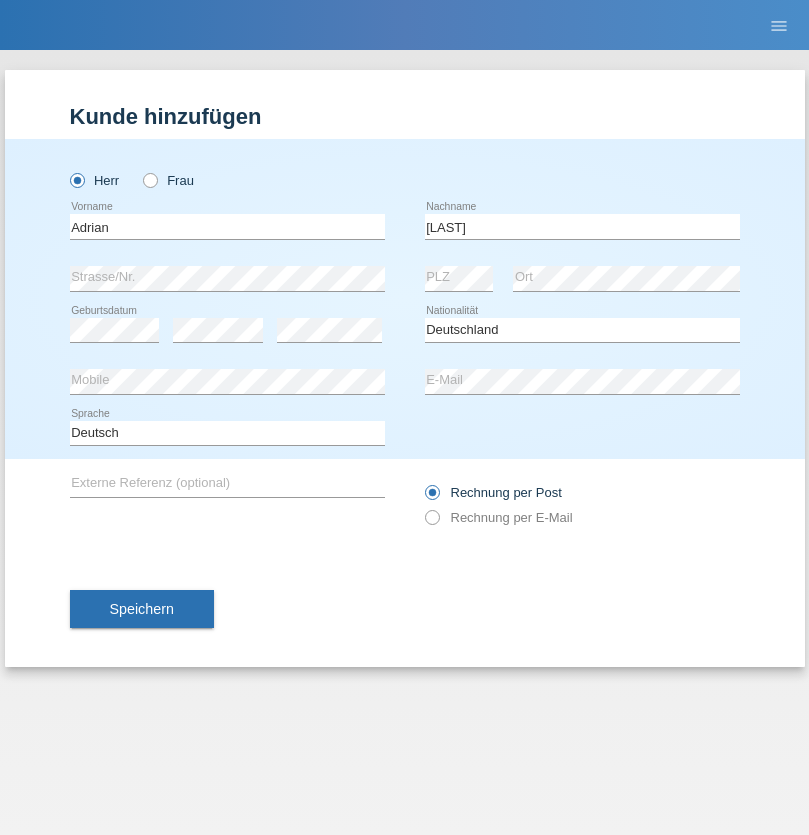 select on "C" 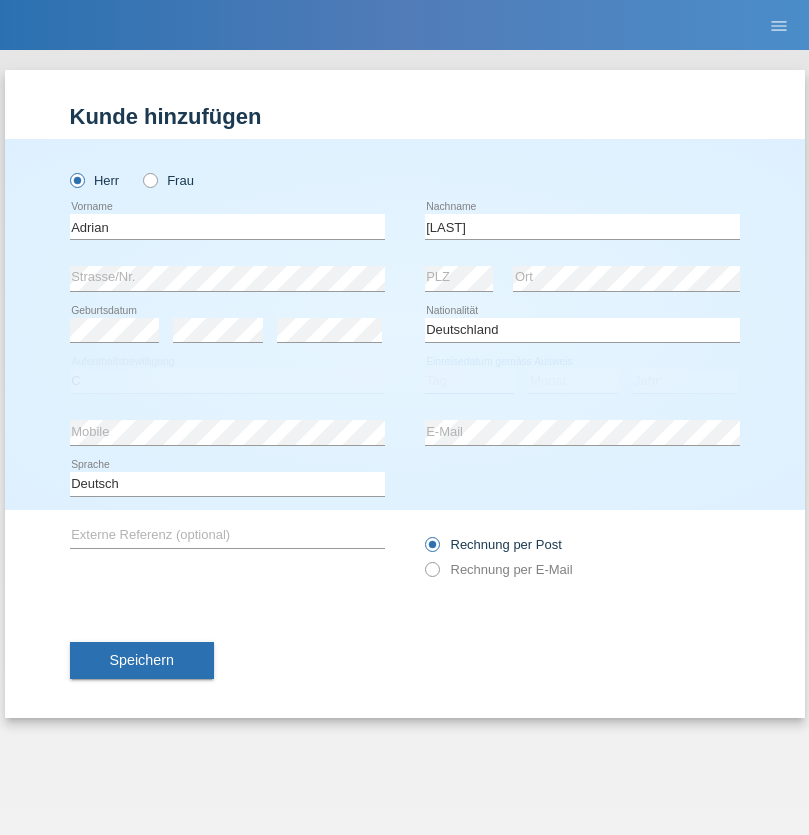 select on "09" 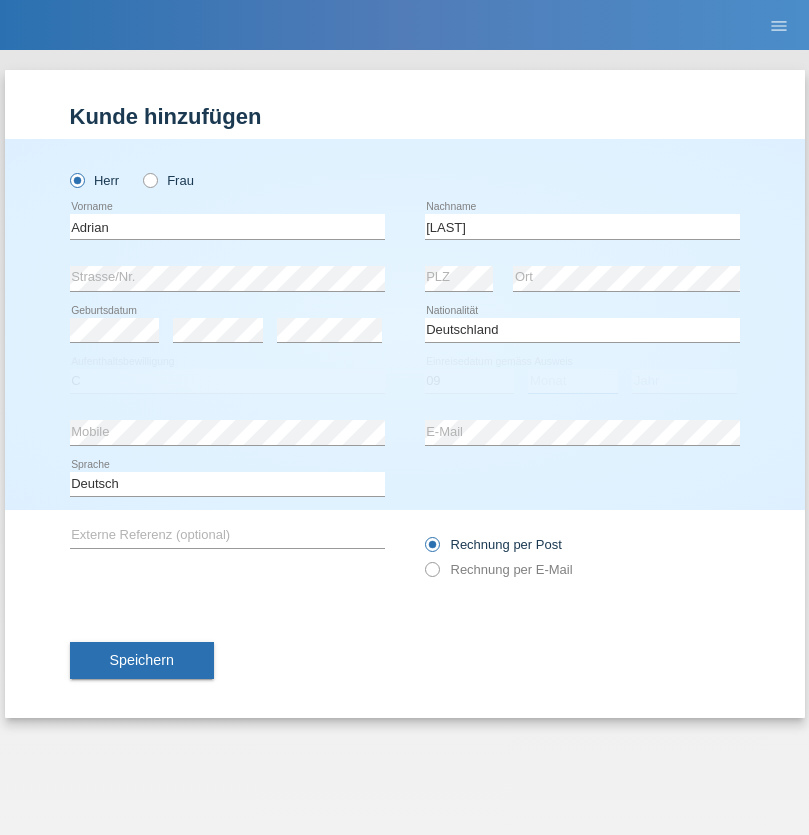 select on "12" 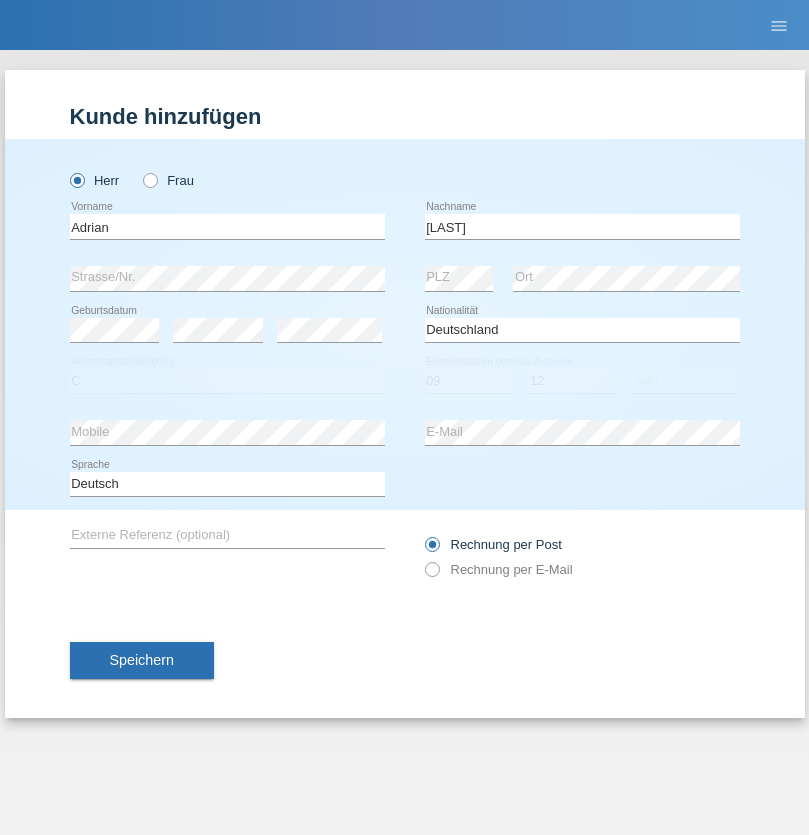 select on "2021" 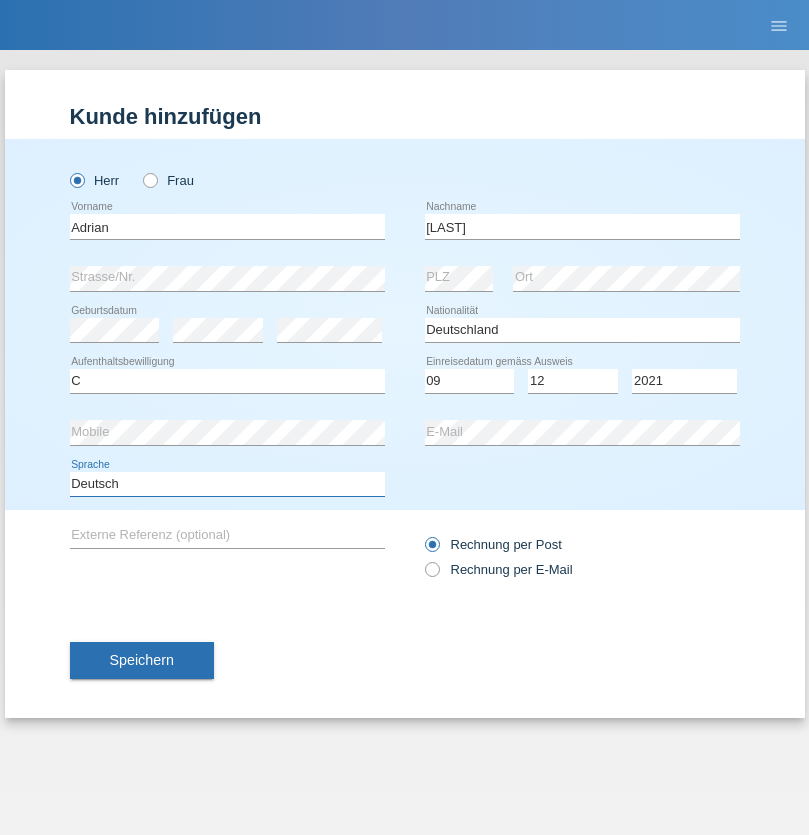 select on "en" 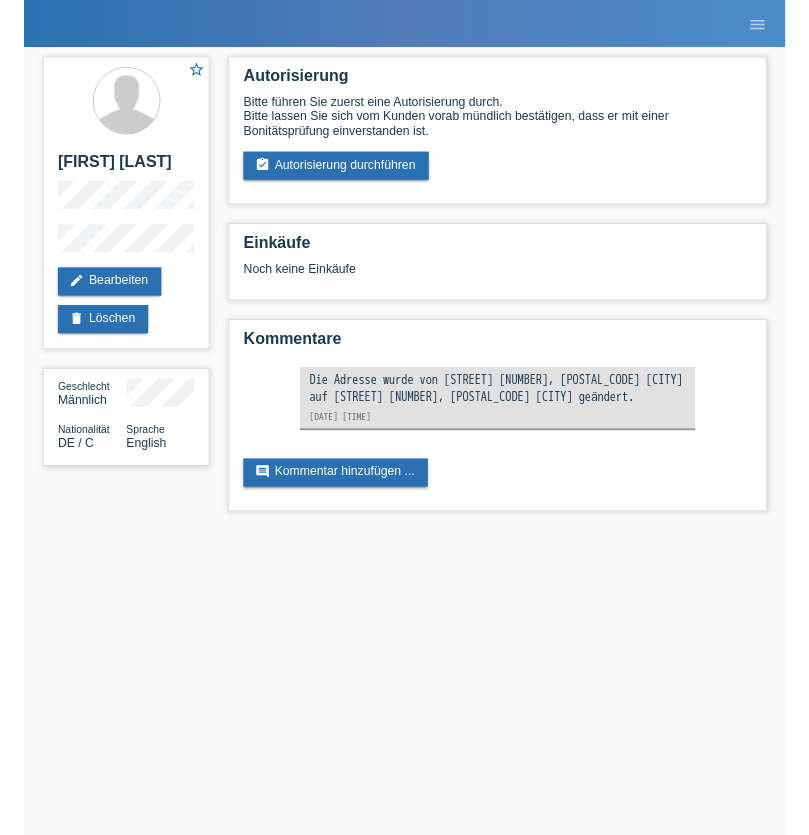 scroll, scrollTop: 0, scrollLeft: 0, axis: both 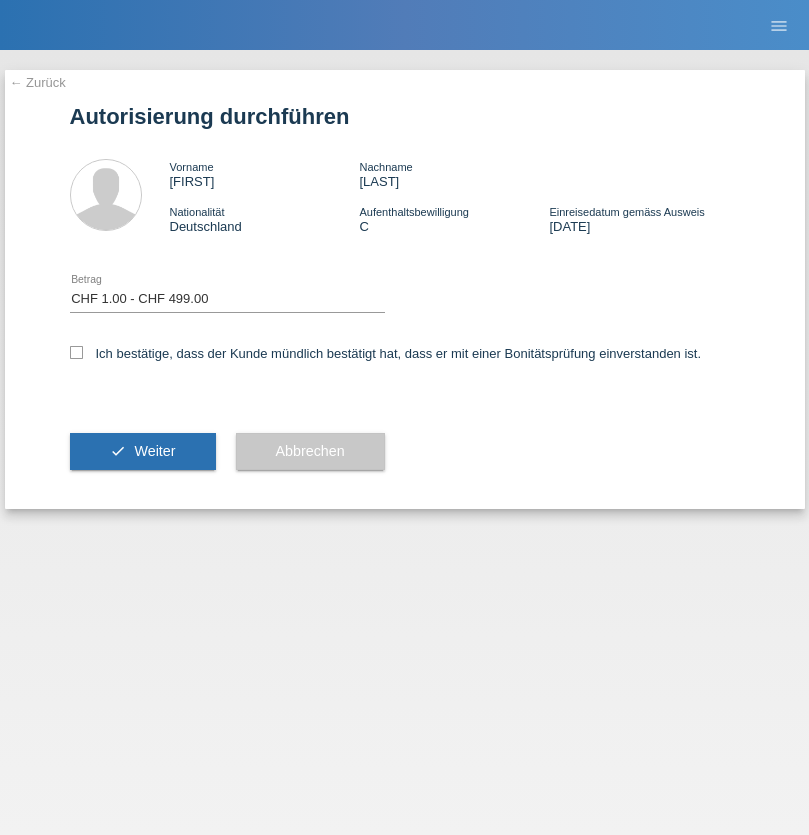 select on "1" 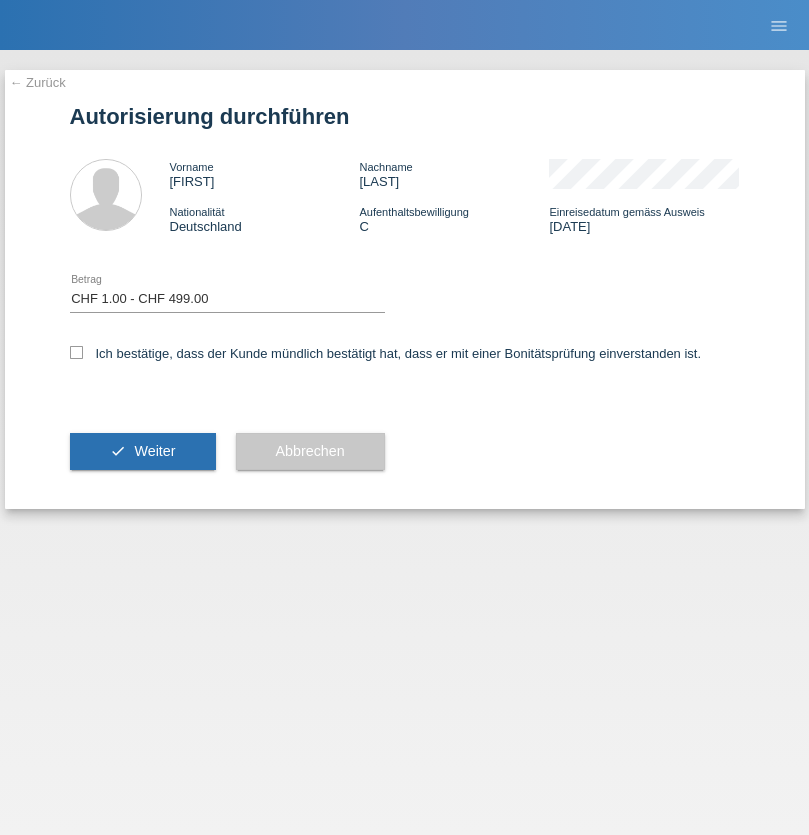 scroll, scrollTop: 0, scrollLeft: 0, axis: both 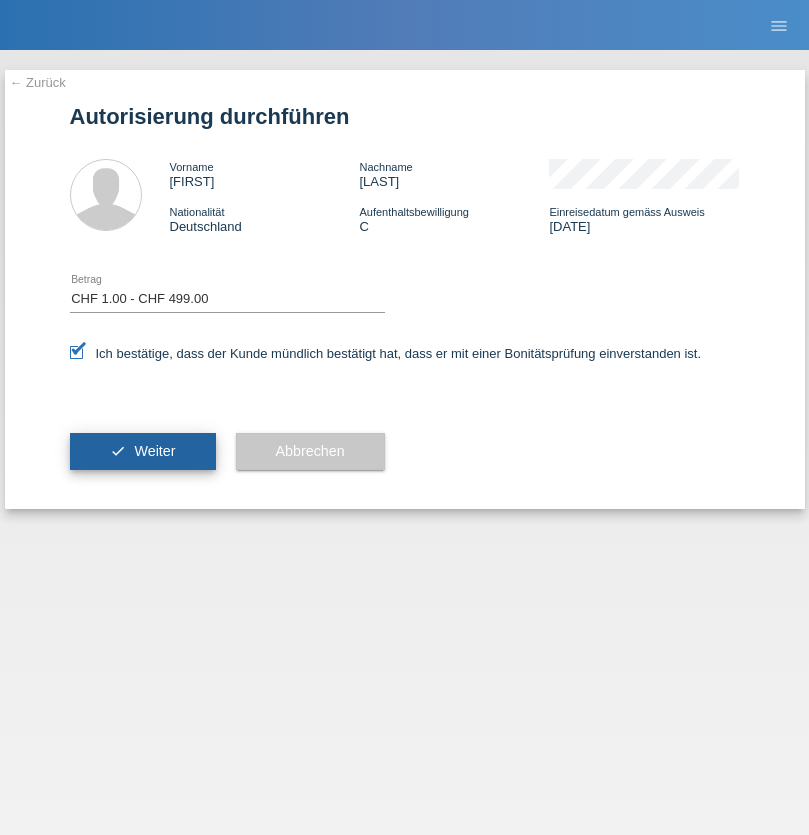 click on "Weiter" at bounding box center [154, 451] 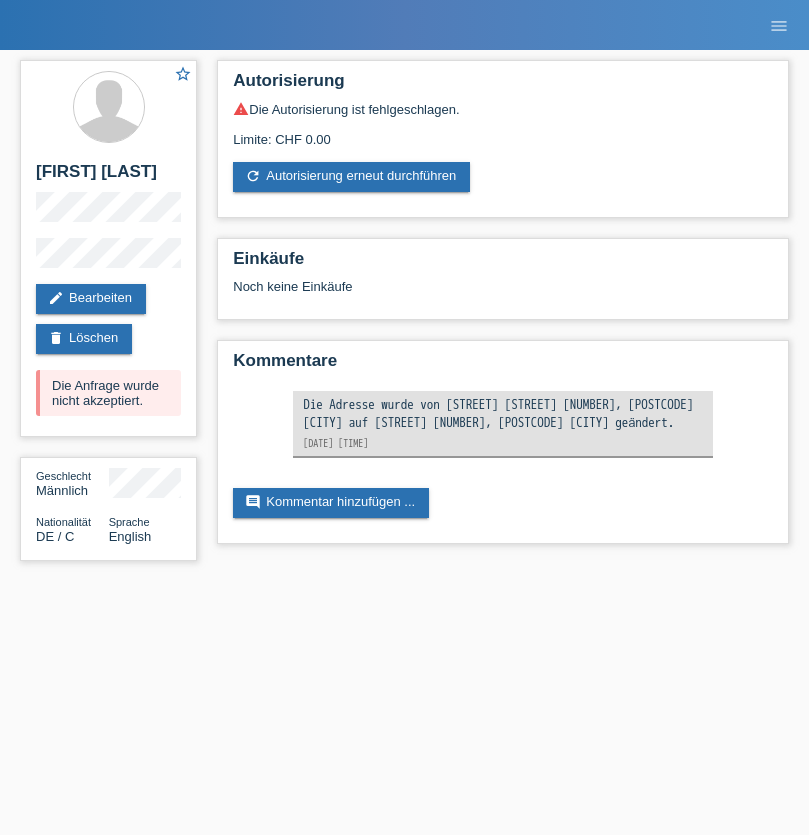 scroll, scrollTop: 0, scrollLeft: 0, axis: both 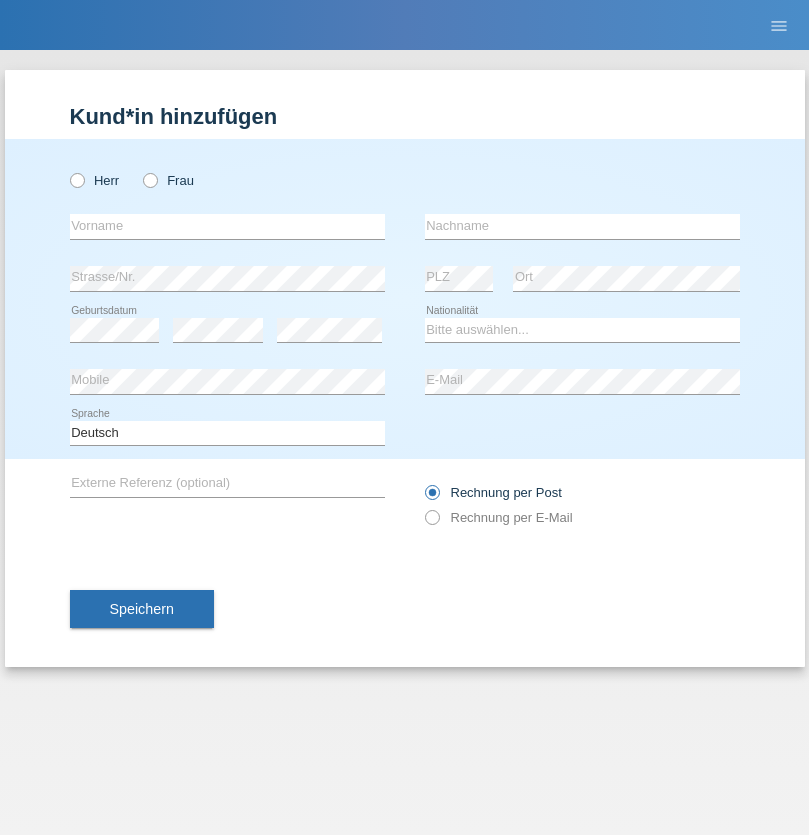 radio on "true" 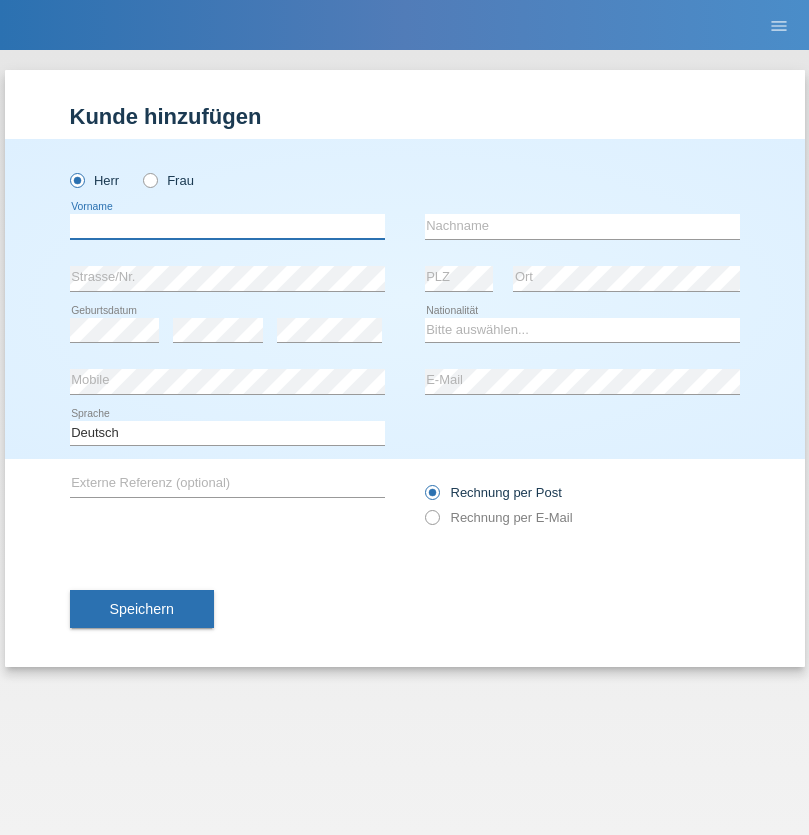 click at bounding box center (227, 226) 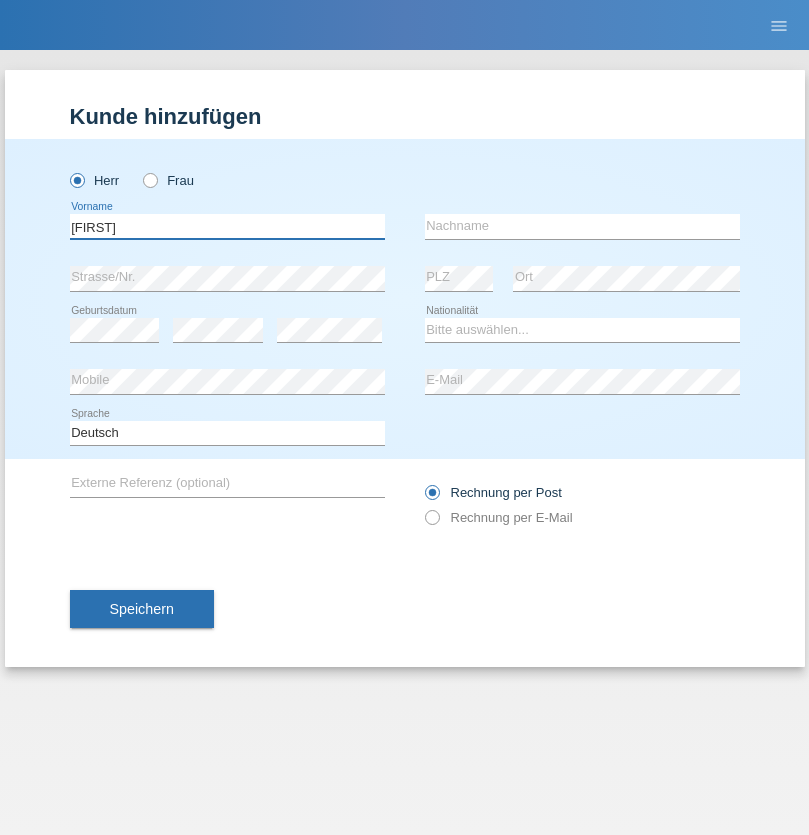 type on "[FIRST]" 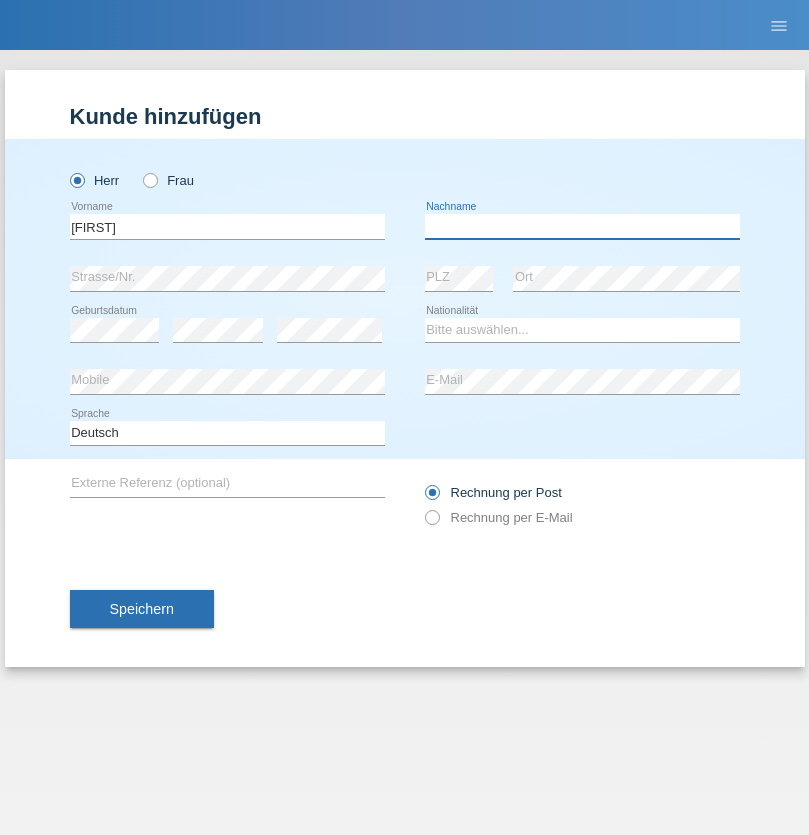 click at bounding box center [582, 226] 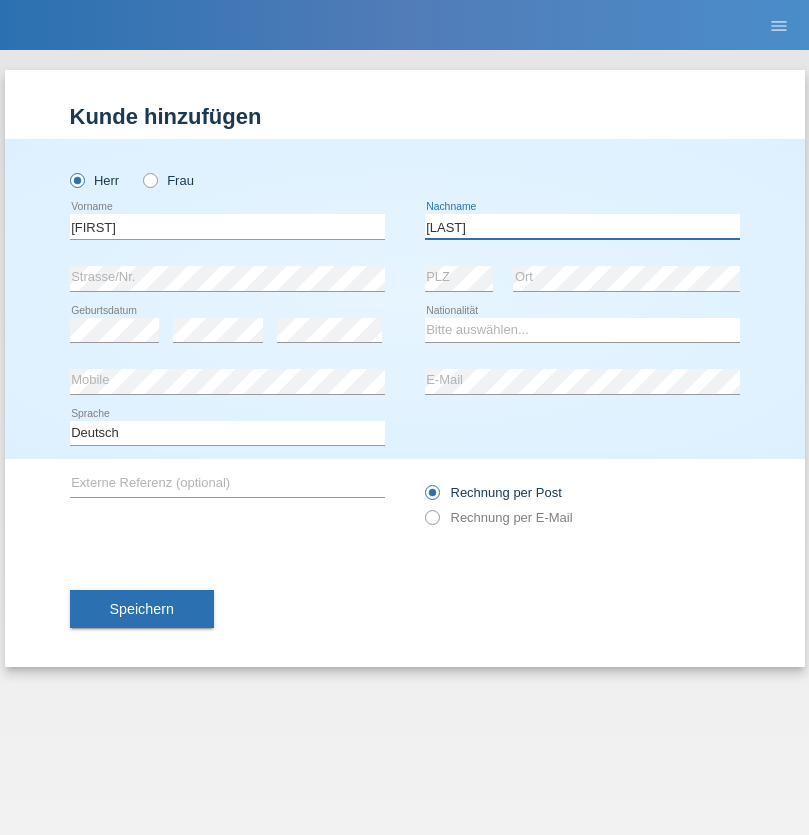 type on "[LAST]" 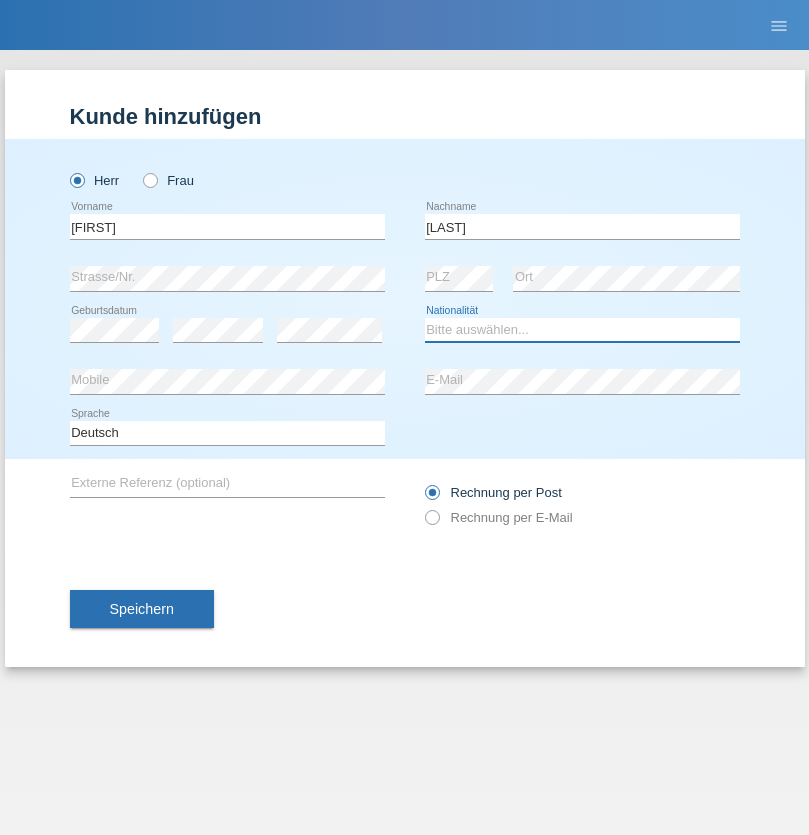 select on "CH" 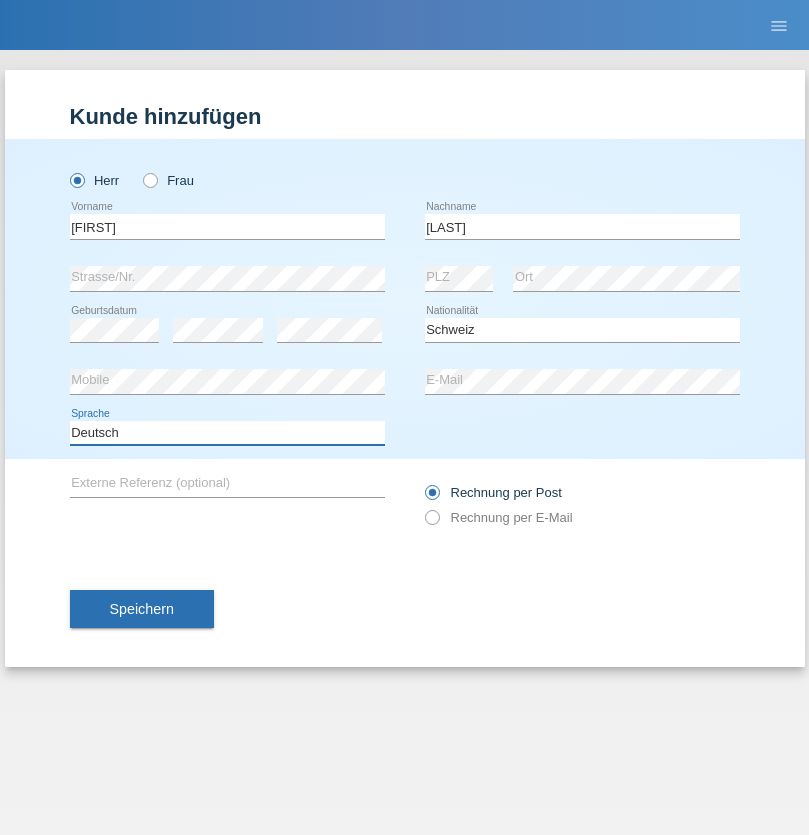 select on "en" 